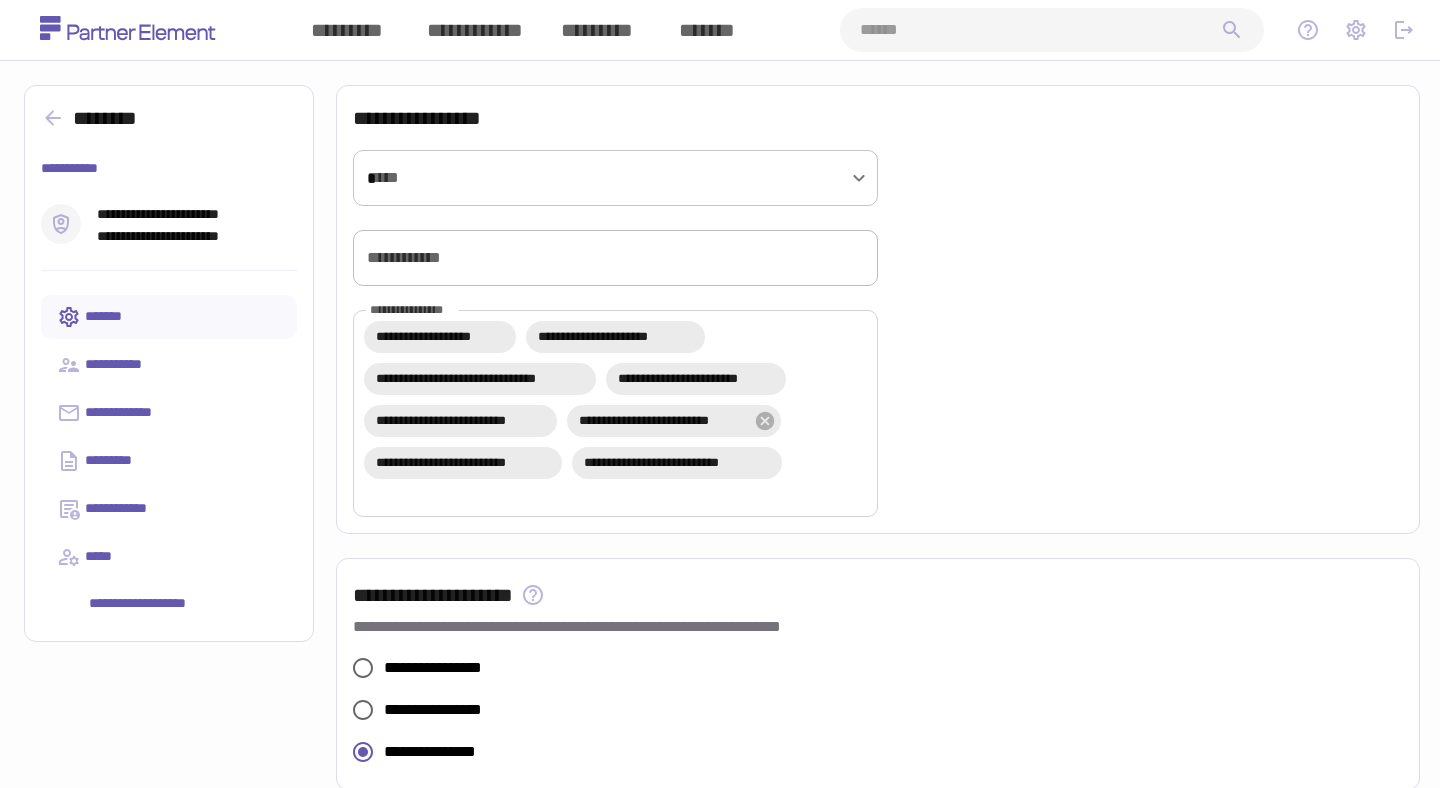 scroll, scrollTop: 0, scrollLeft: 0, axis: both 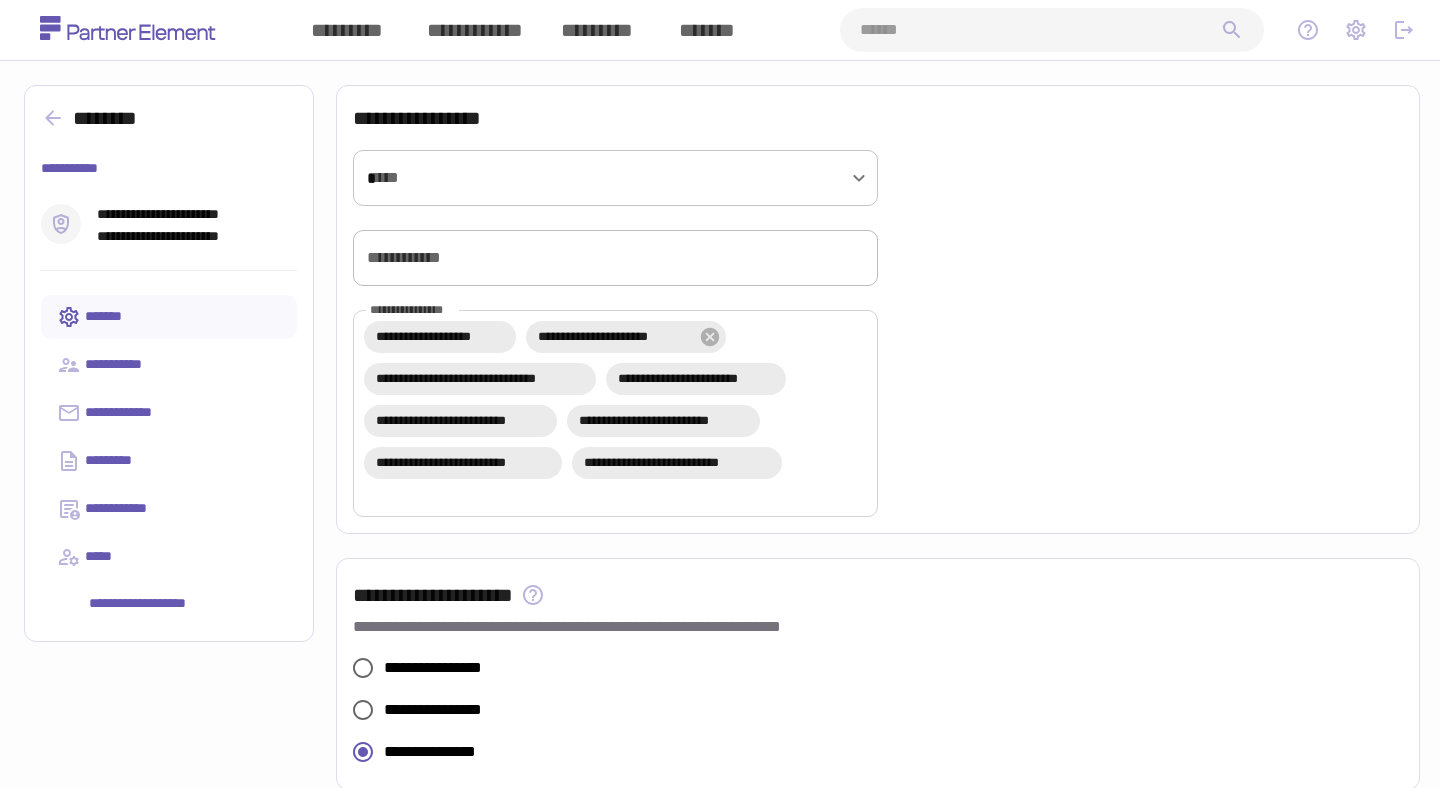 click on "*********" at bounding box center (597, 30) 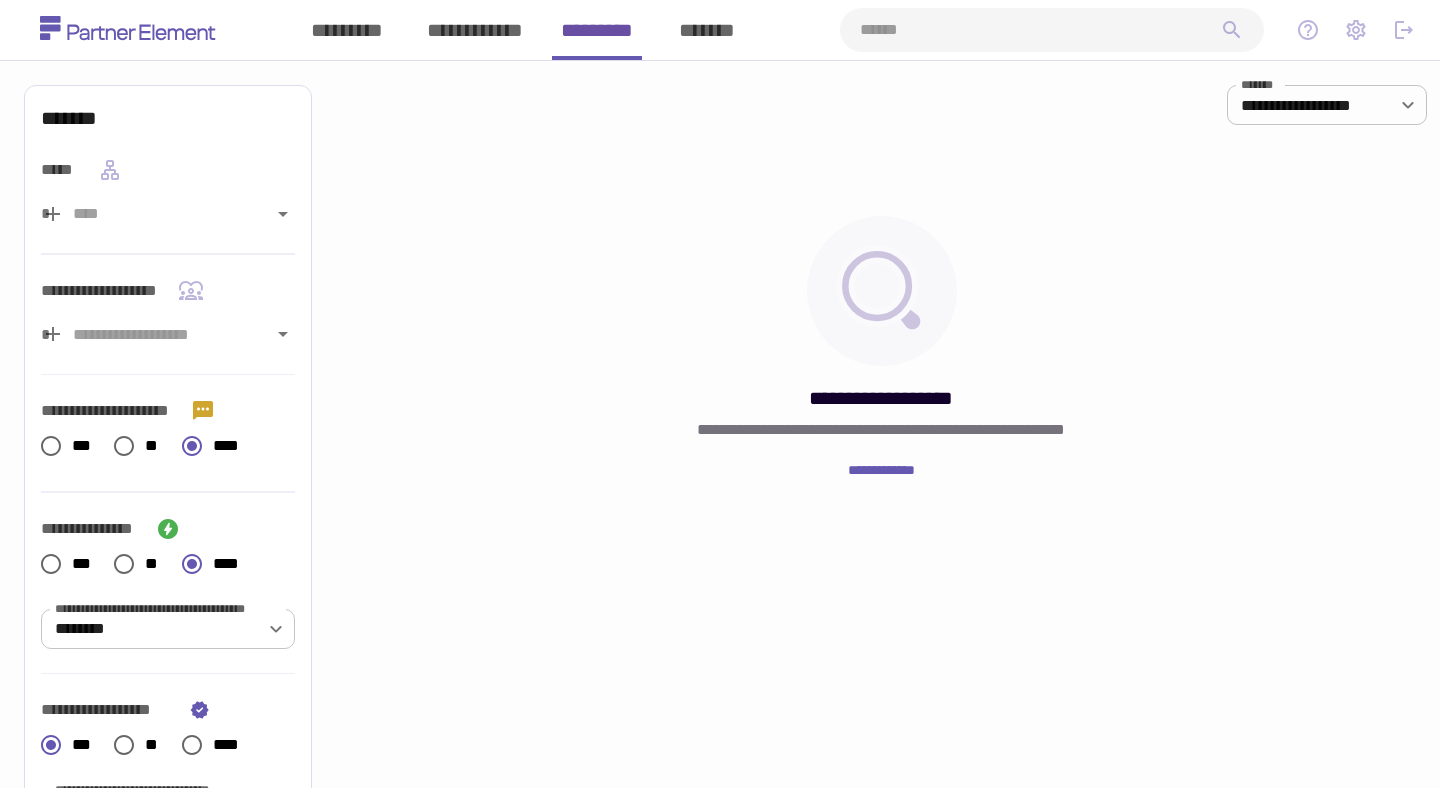 click at bounding box center (1040, 30) 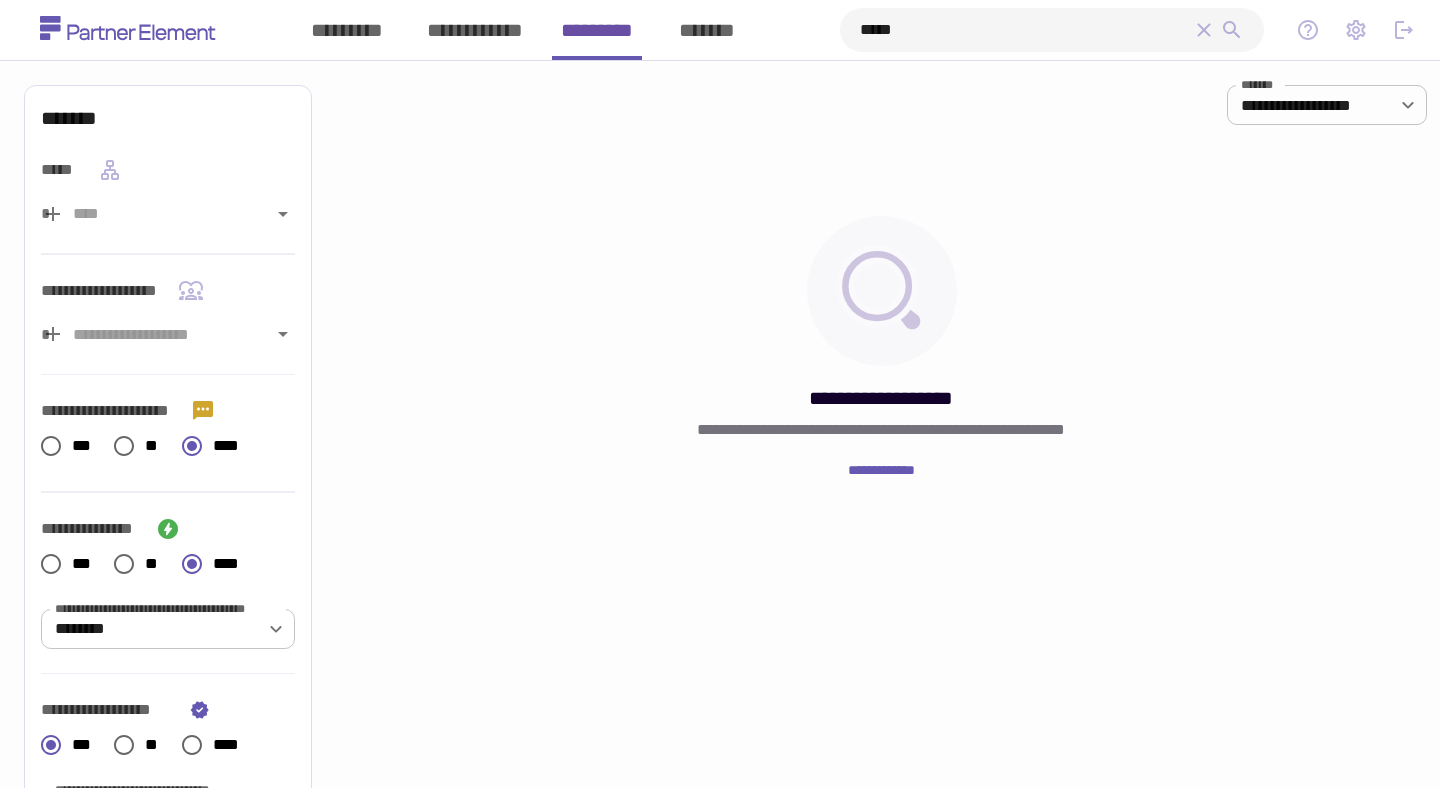 type on "*****" 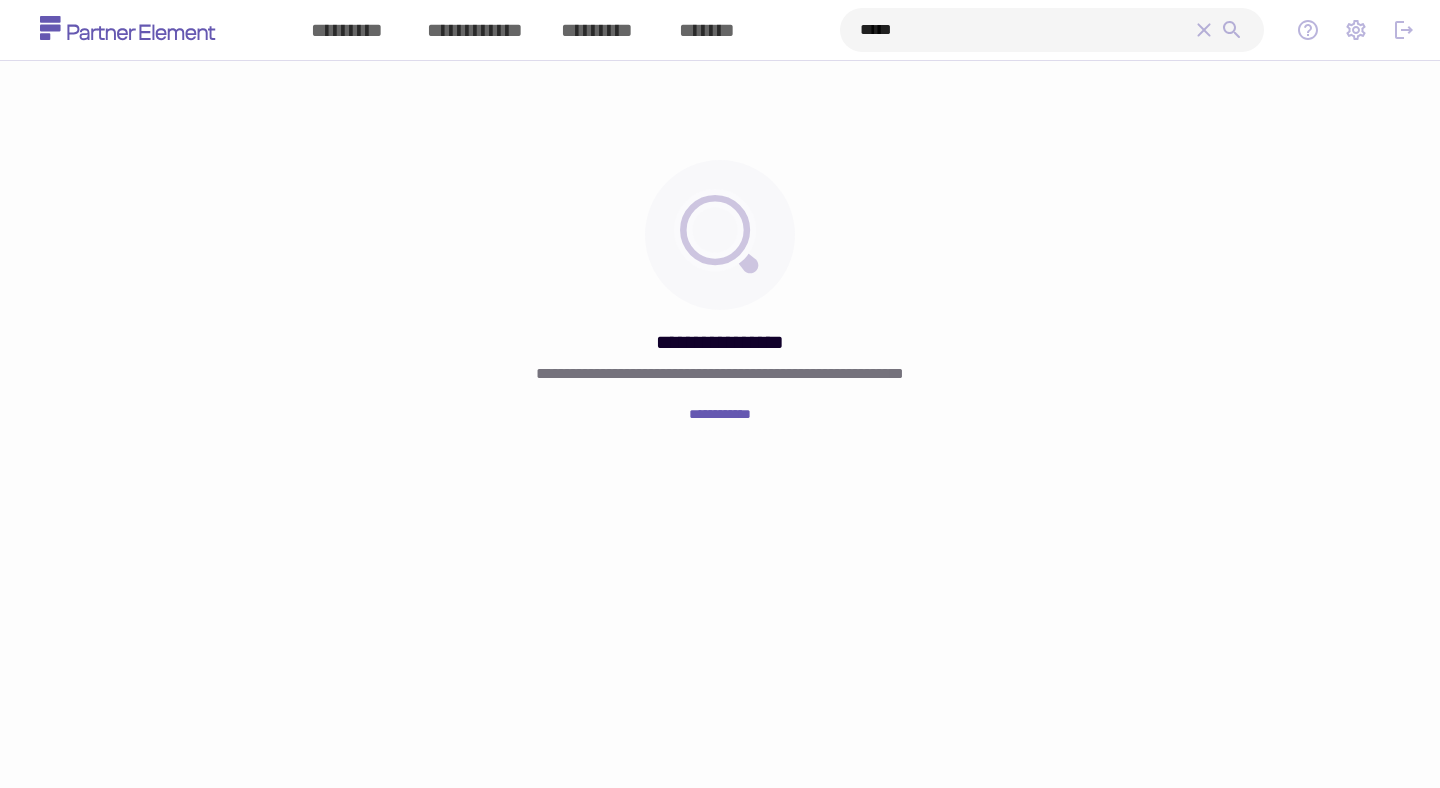 click at bounding box center [1356, 30] 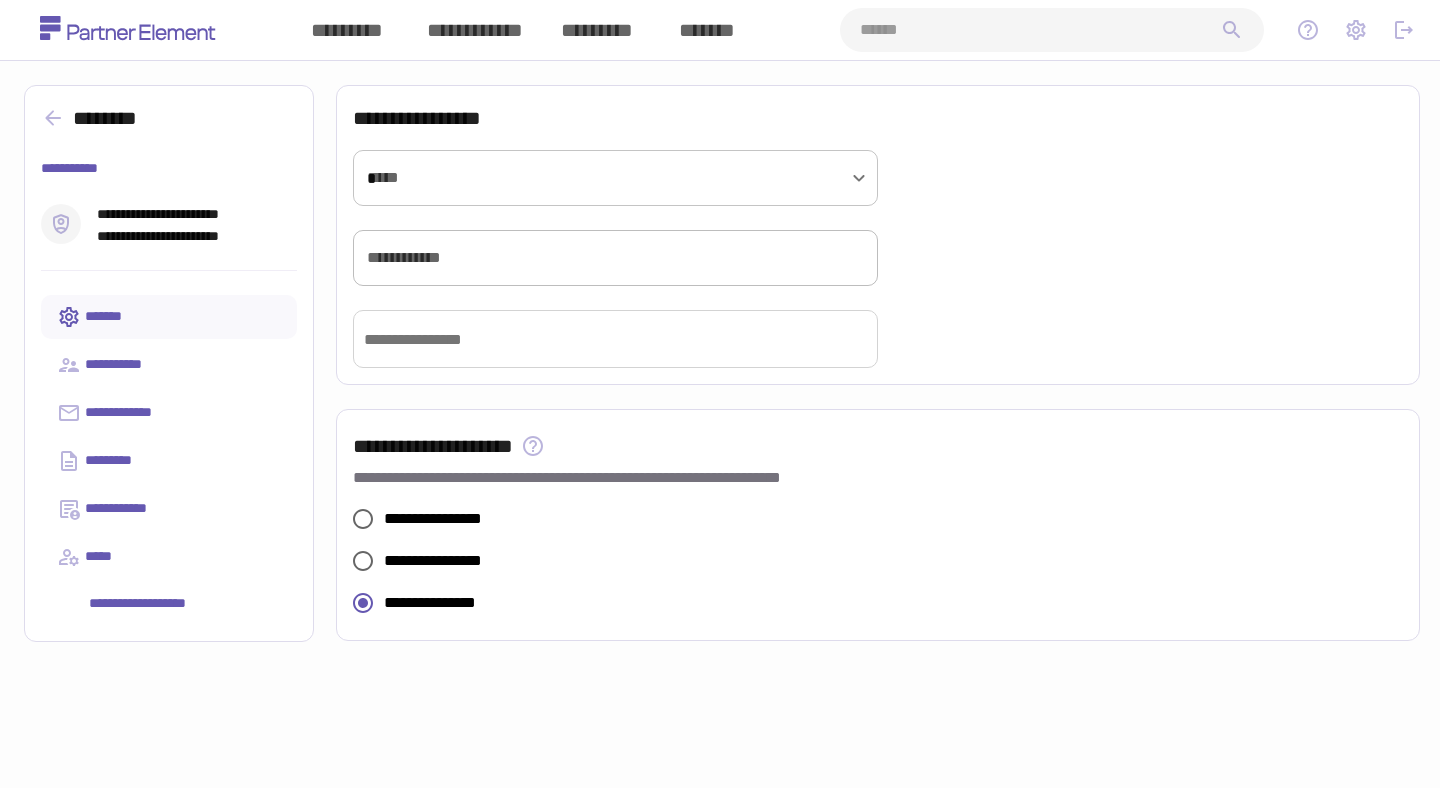 type 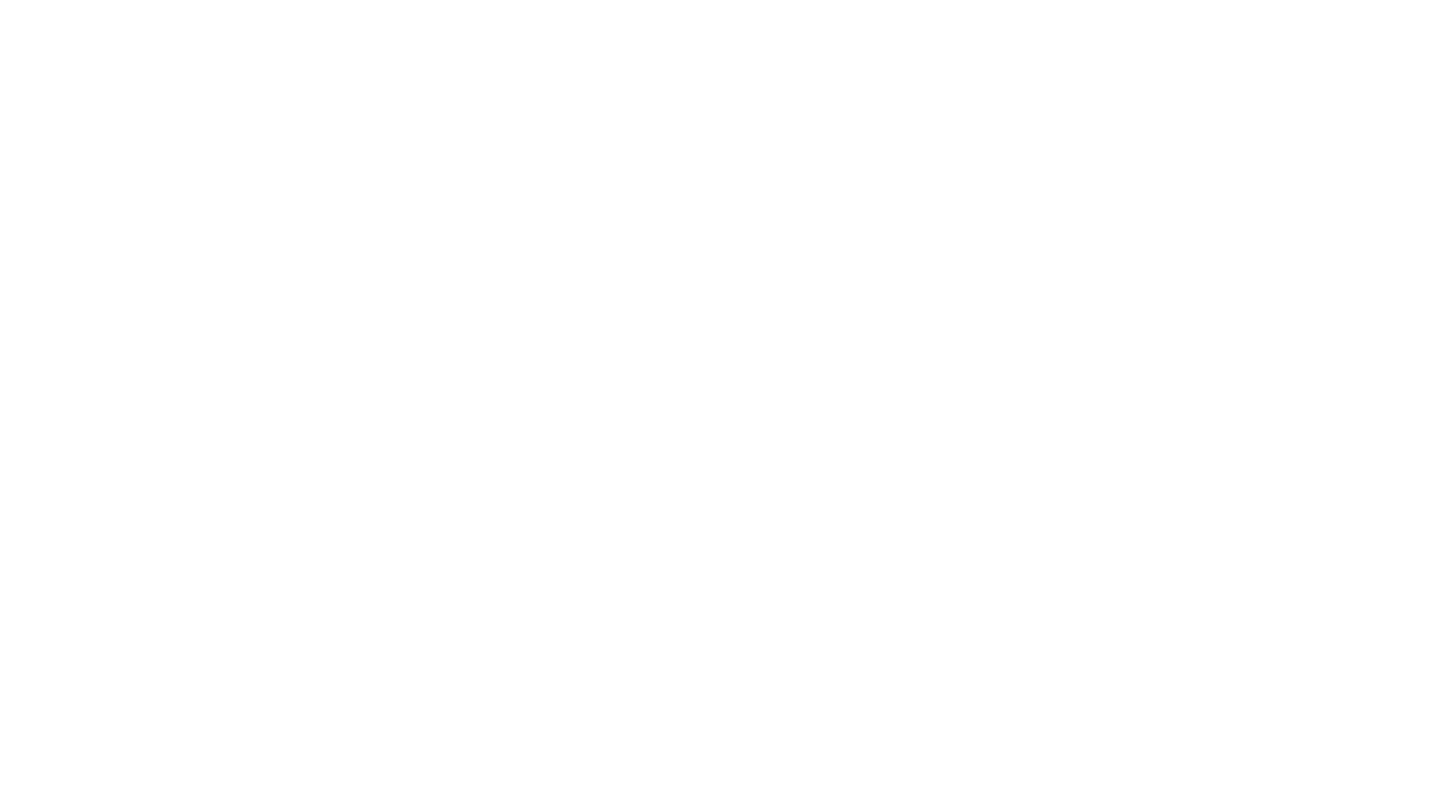 scroll, scrollTop: 0, scrollLeft: 0, axis: both 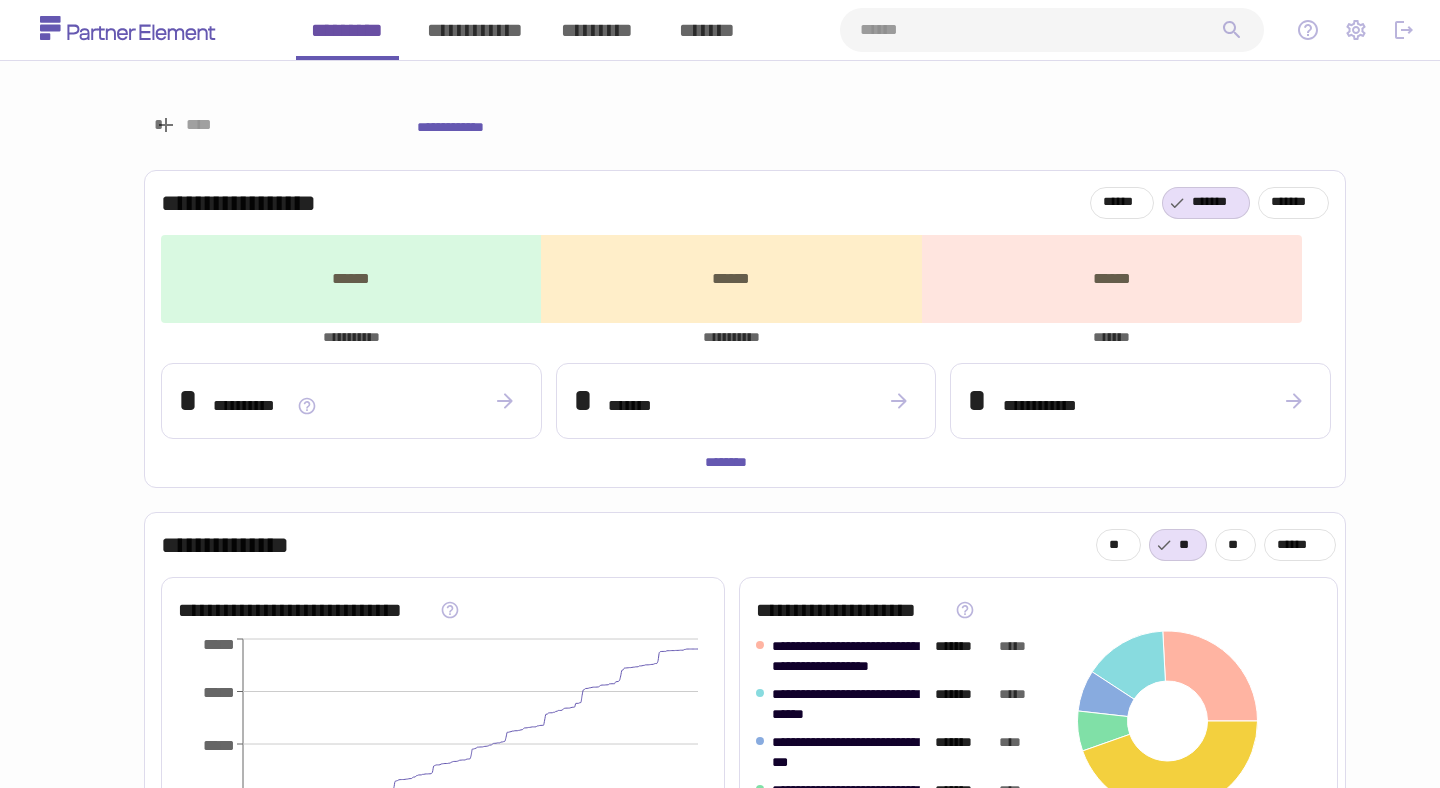 click at bounding box center (1040, 30) 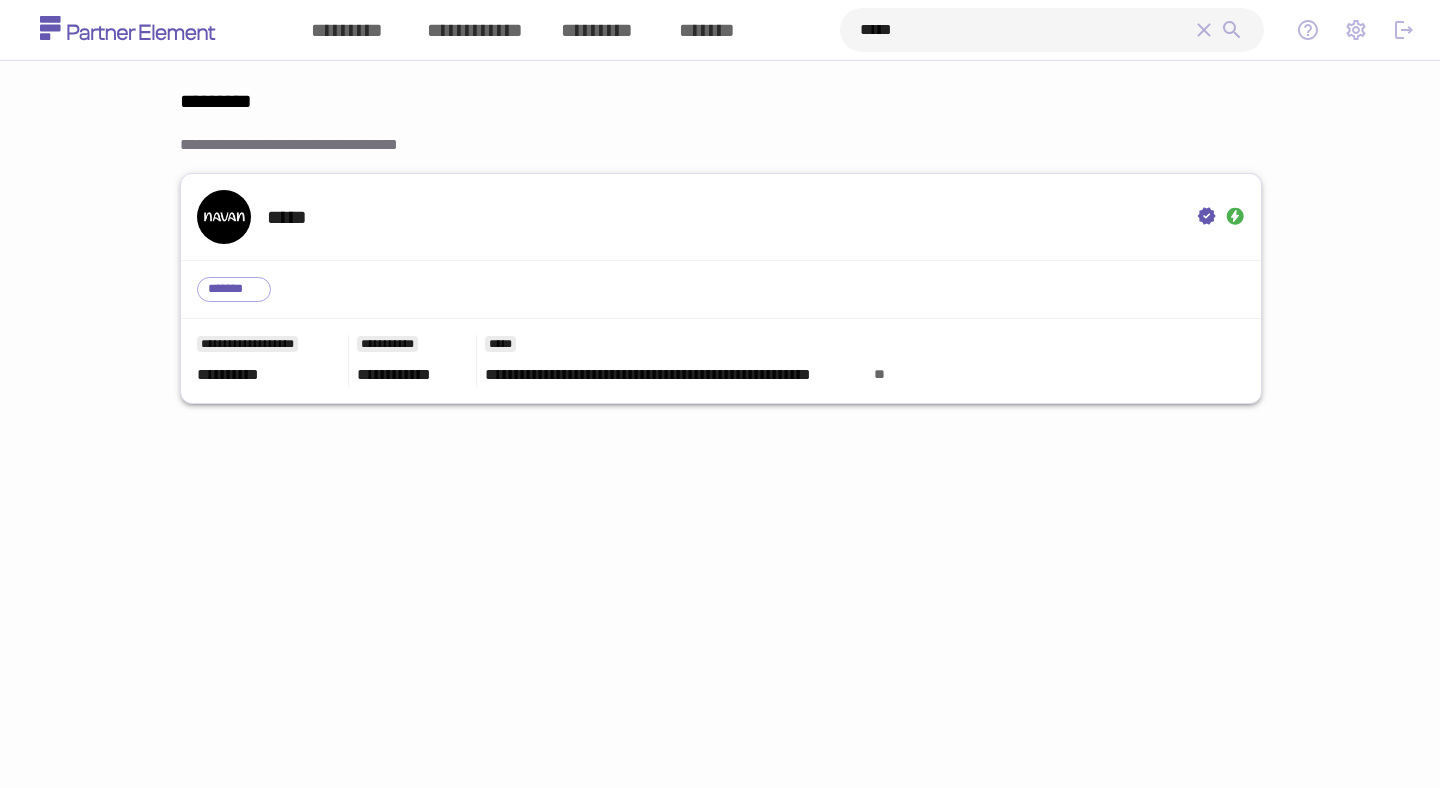 type on "*****" 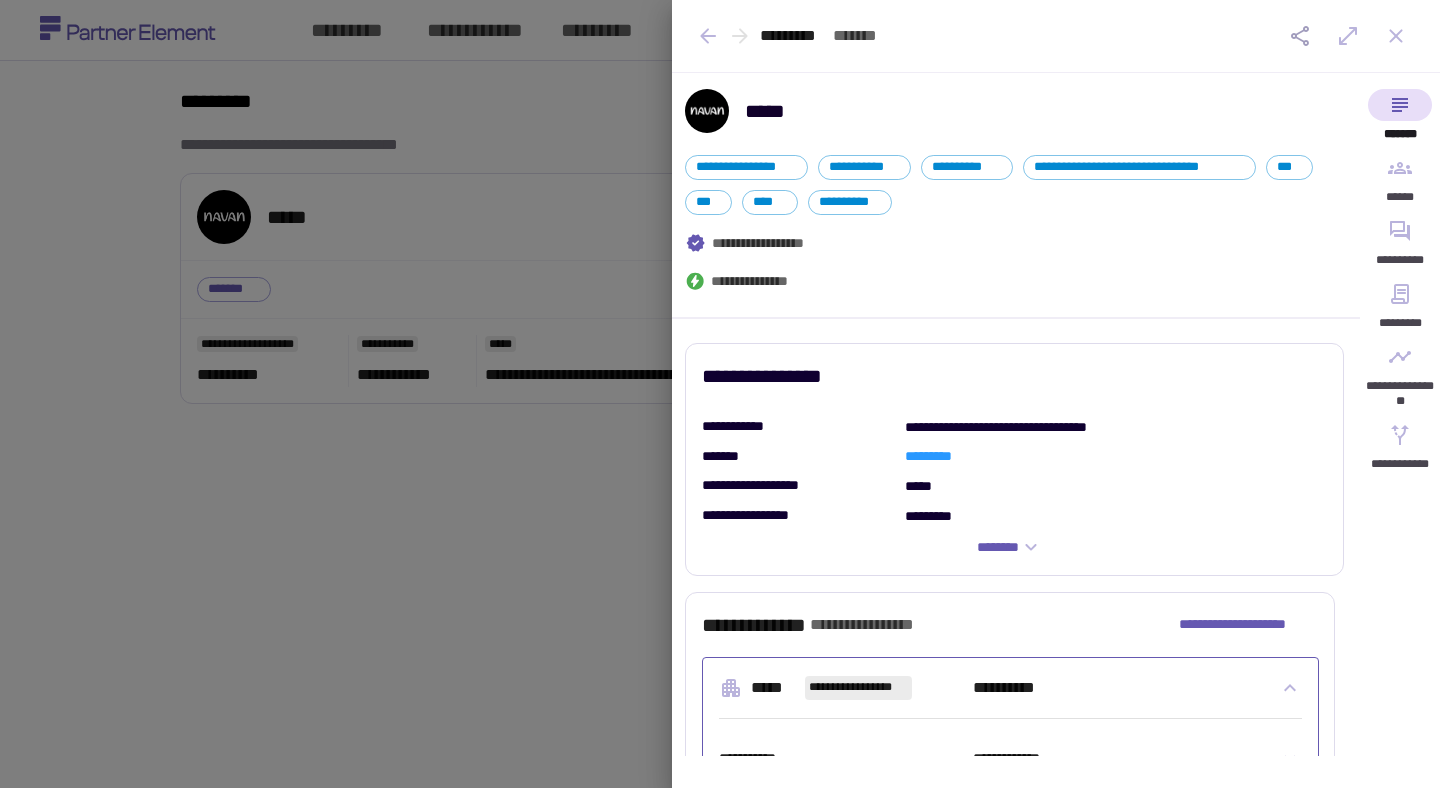 click at bounding box center [720, 394] 